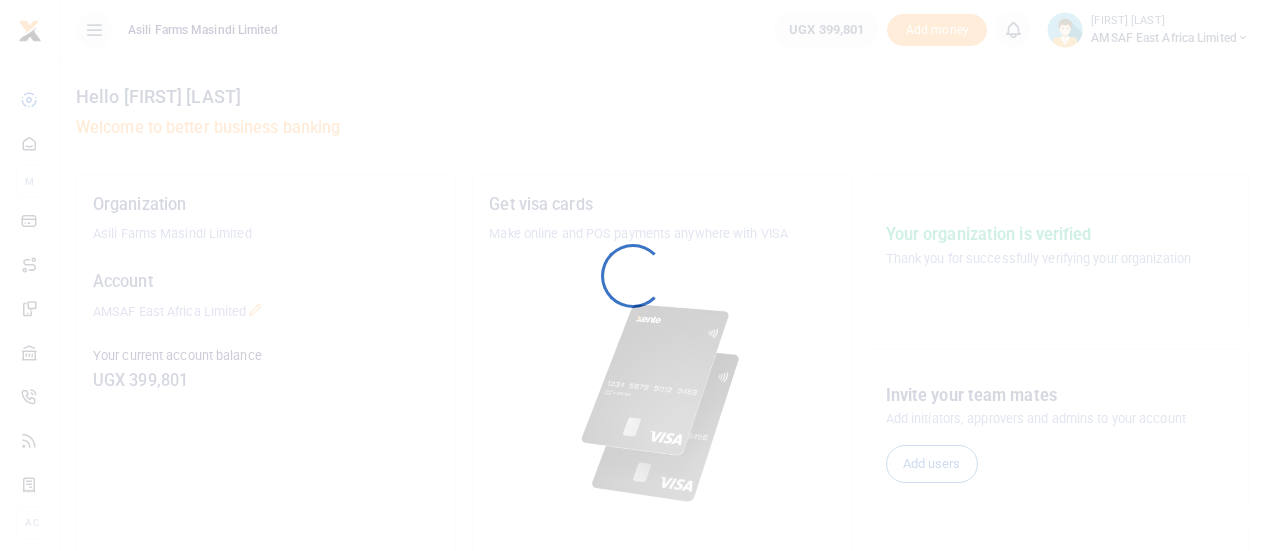 scroll, scrollTop: 0, scrollLeft: 0, axis: both 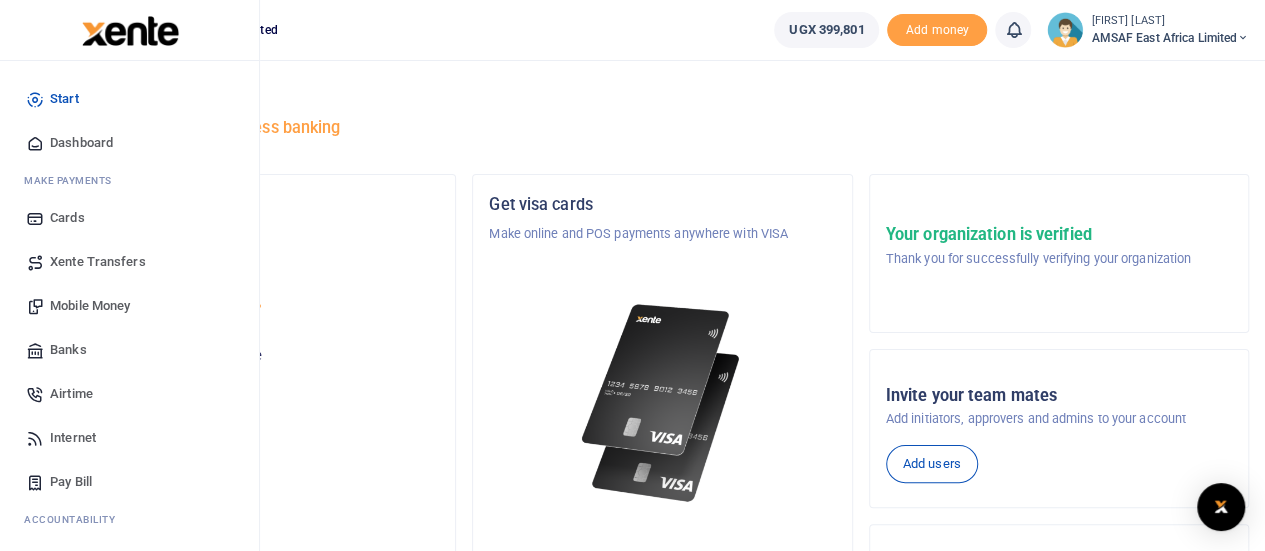 click on "Airtime" at bounding box center (71, 394) 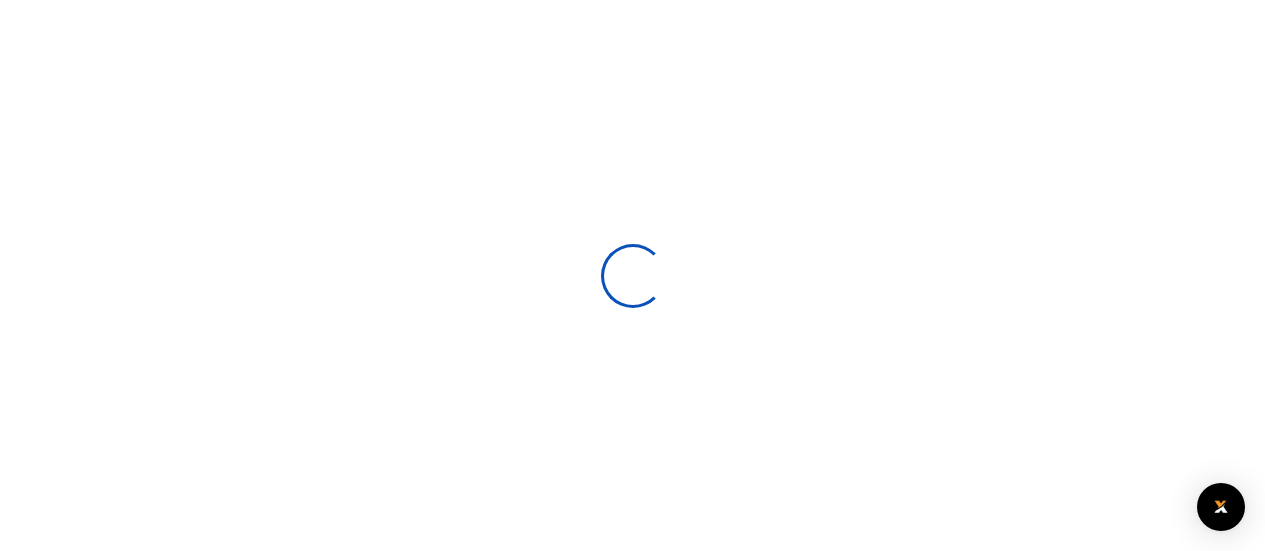 scroll, scrollTop: 0, scrollLeft: 0, axis: both 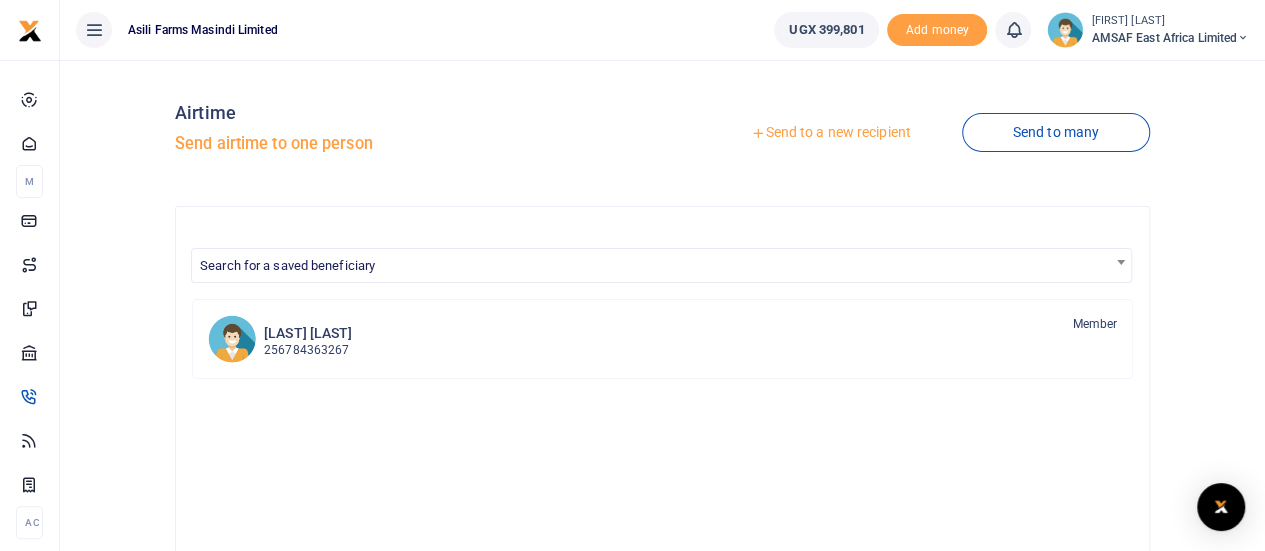 click on "Send to a new recipient" at bounding box center (830, 133) 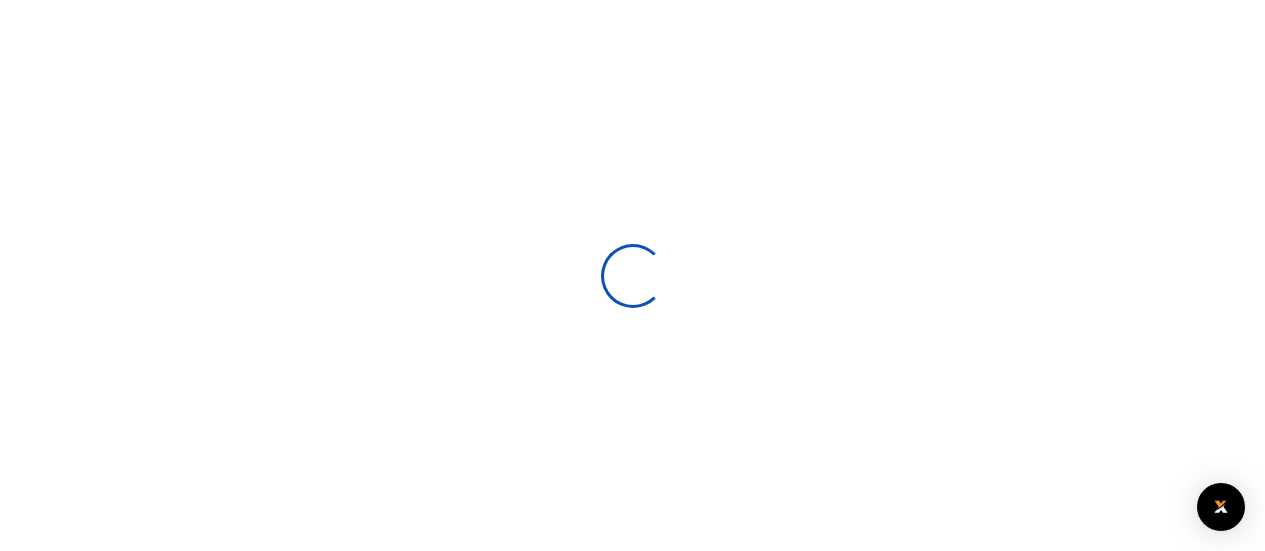 scroll, scrollTop: 0, scrollLeft: 0, axis: both 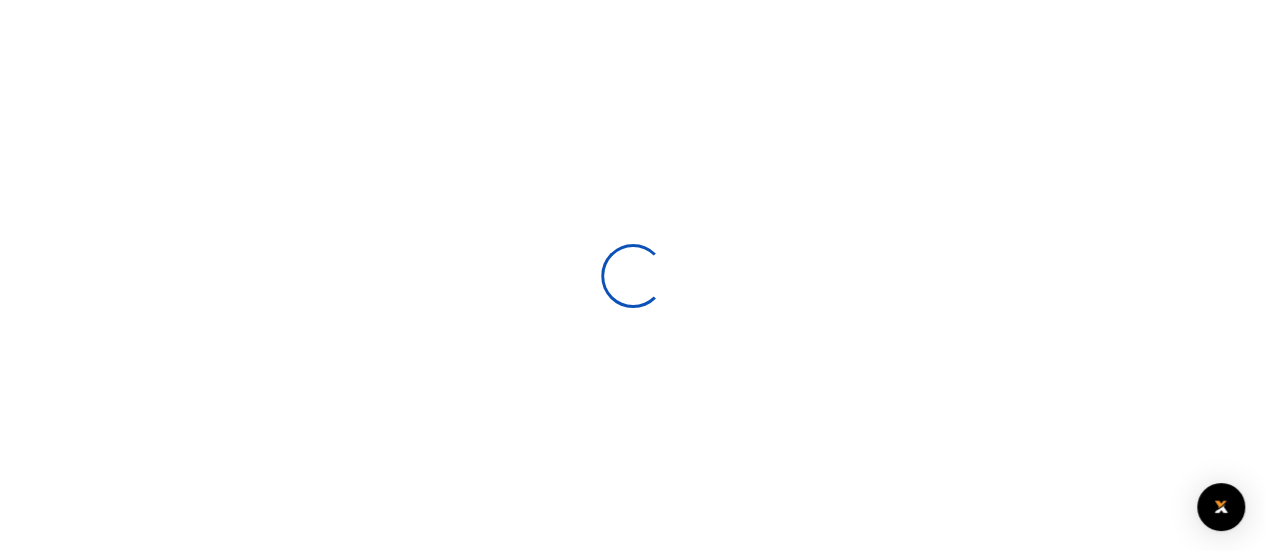 select 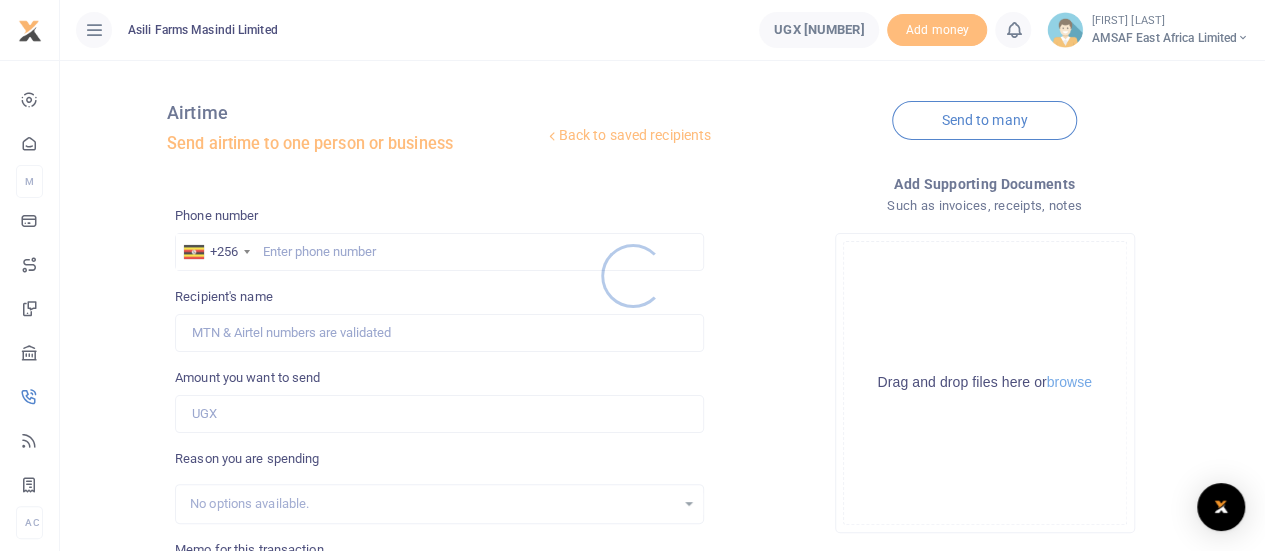 click at bounding box center (632, 275) 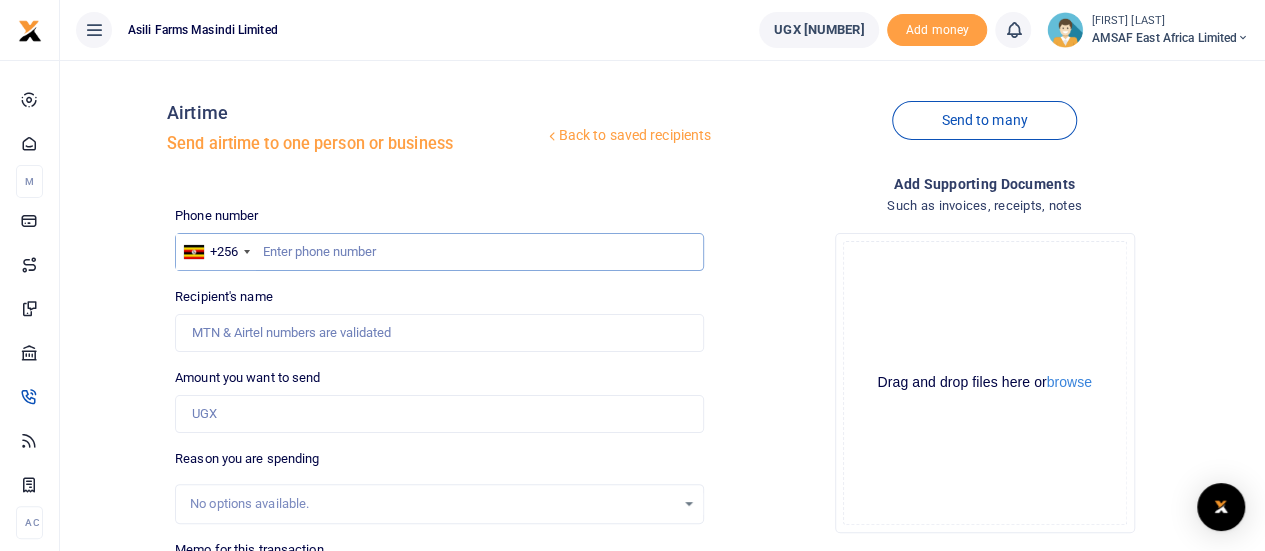 click at bounding box center (439, 252) 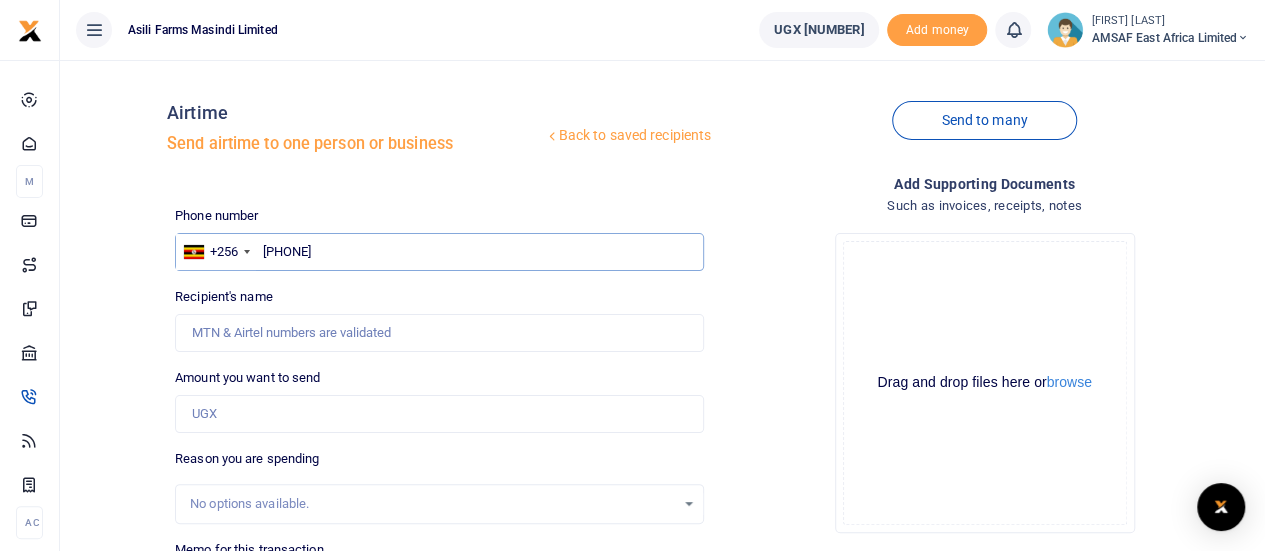 type on "703233299" 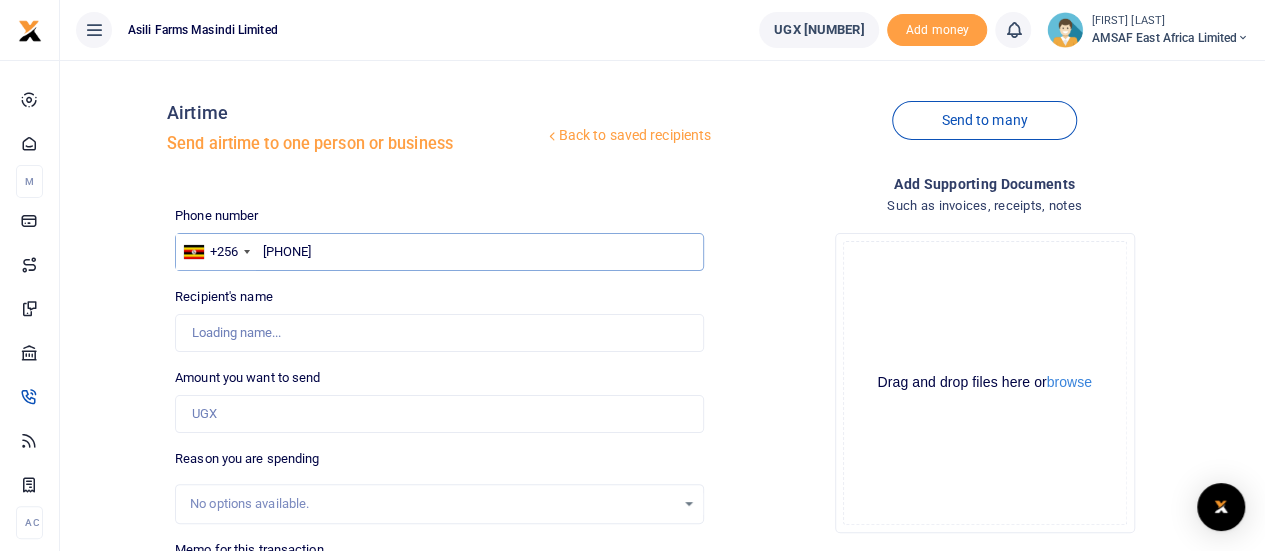 type on "Dauson Waduma" 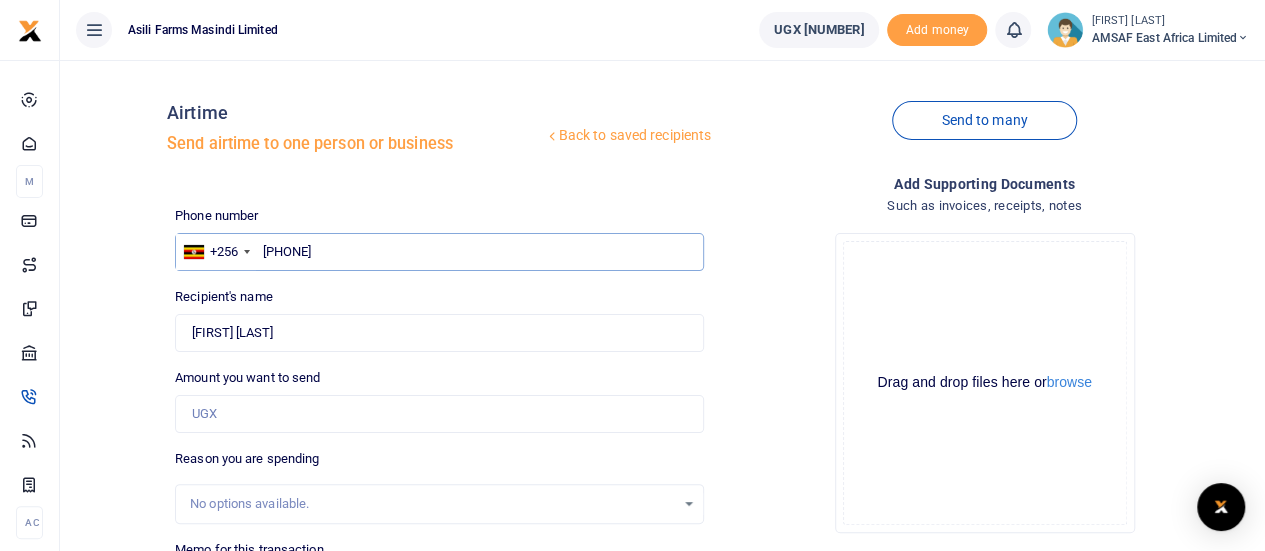type on "703233991" 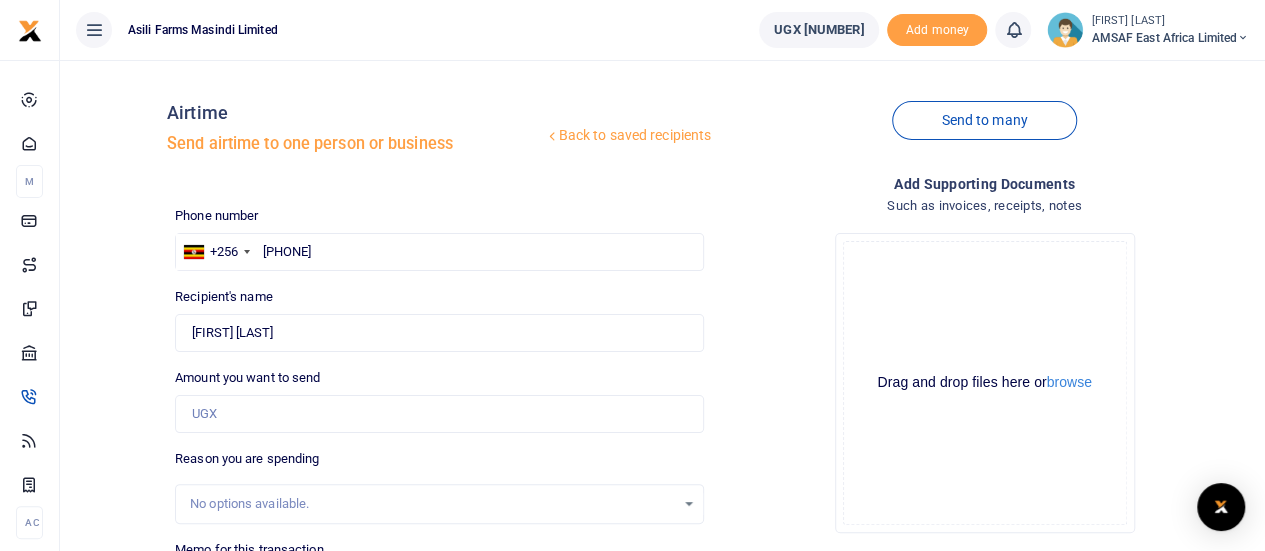 click on "Phone number
+256 Uganda +256 703233991
Phone is required.
Recipient's name
Found
Name is required.
Amount you want to send
Amount is required.
0/140" at bounding box center (439, 479) 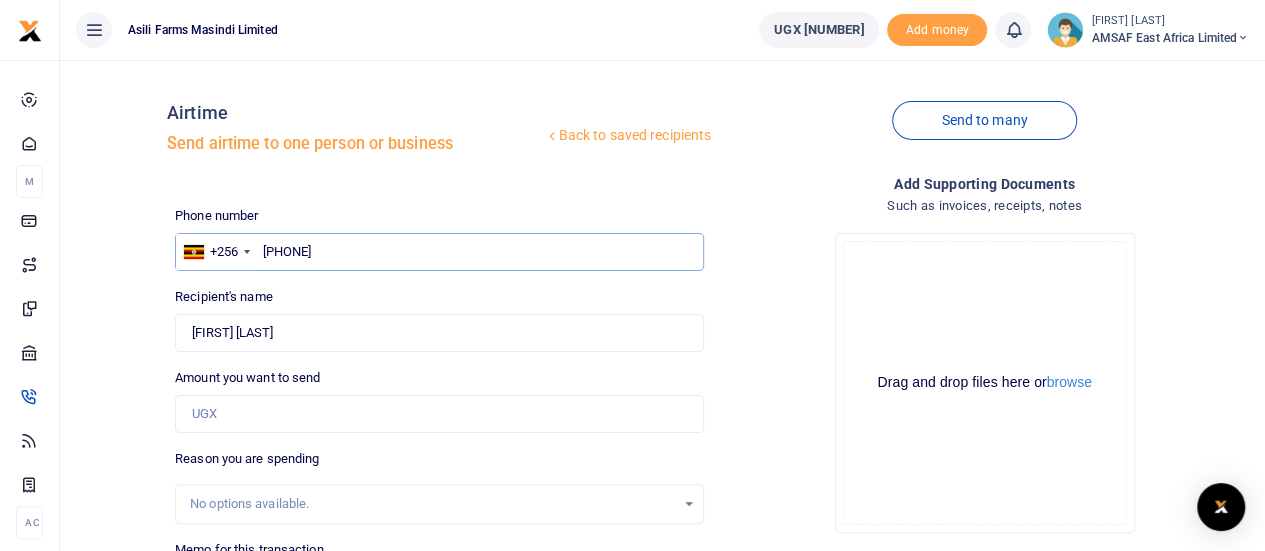 click on "703233991" at bounding box center (439, 252) 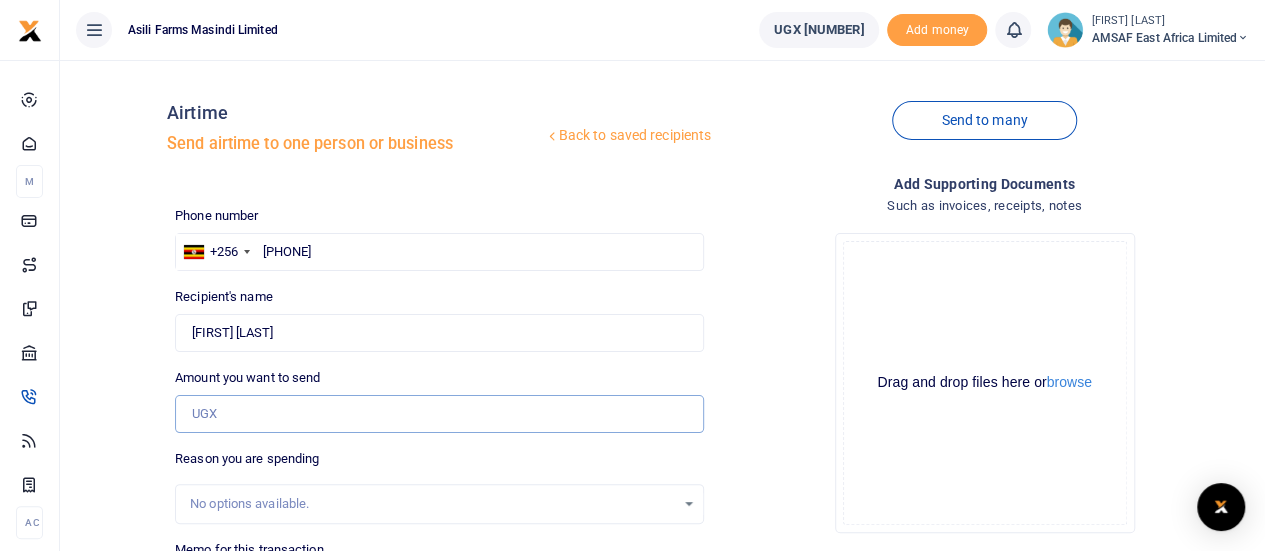 click on "Amount you want to send" at bounding box center (439, 414) 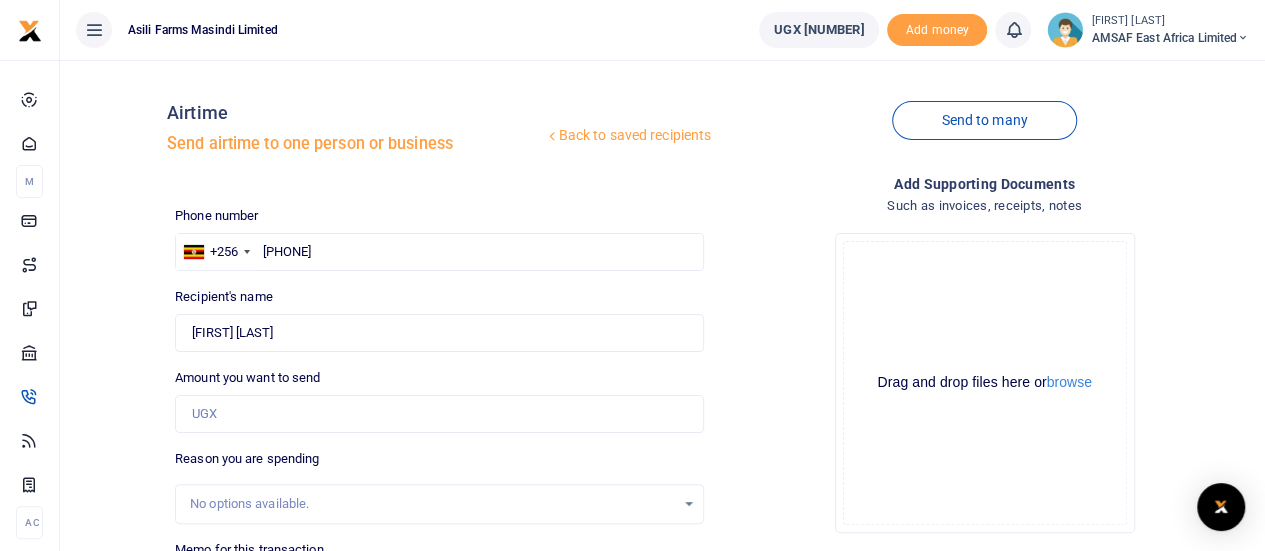 click on "Phone number
+256 Uganda +256 703233991
Phone is required.
Recipient's name
Found
Name is required.
Amount you want to send
Amount is required.
0/140" at bounding box center (439, 479) 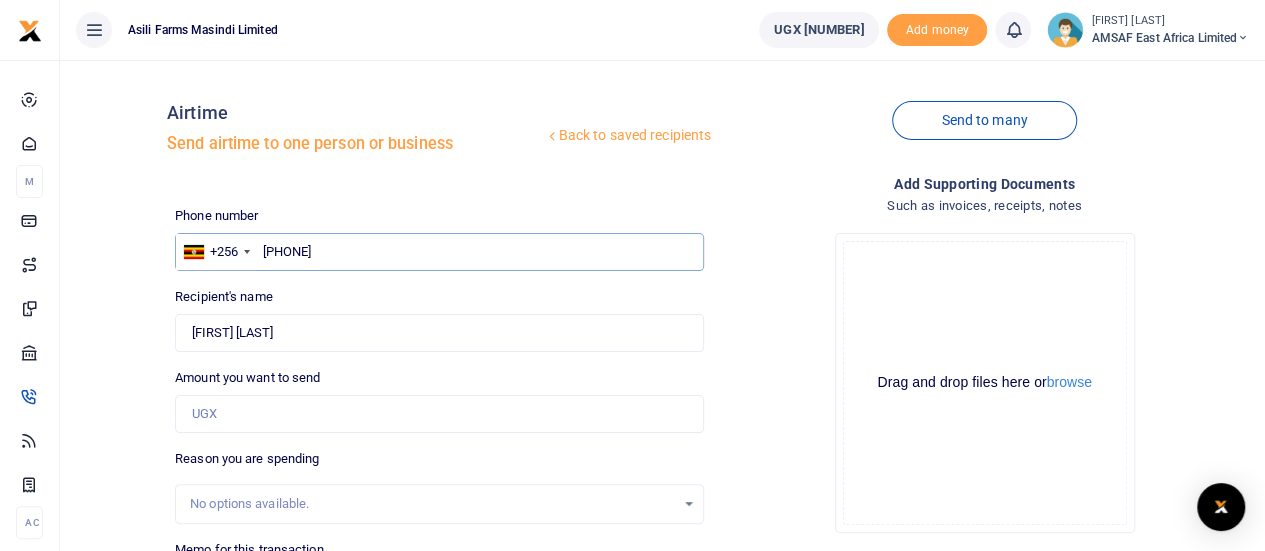 click on "703233991" at bounding box center (439, 252) 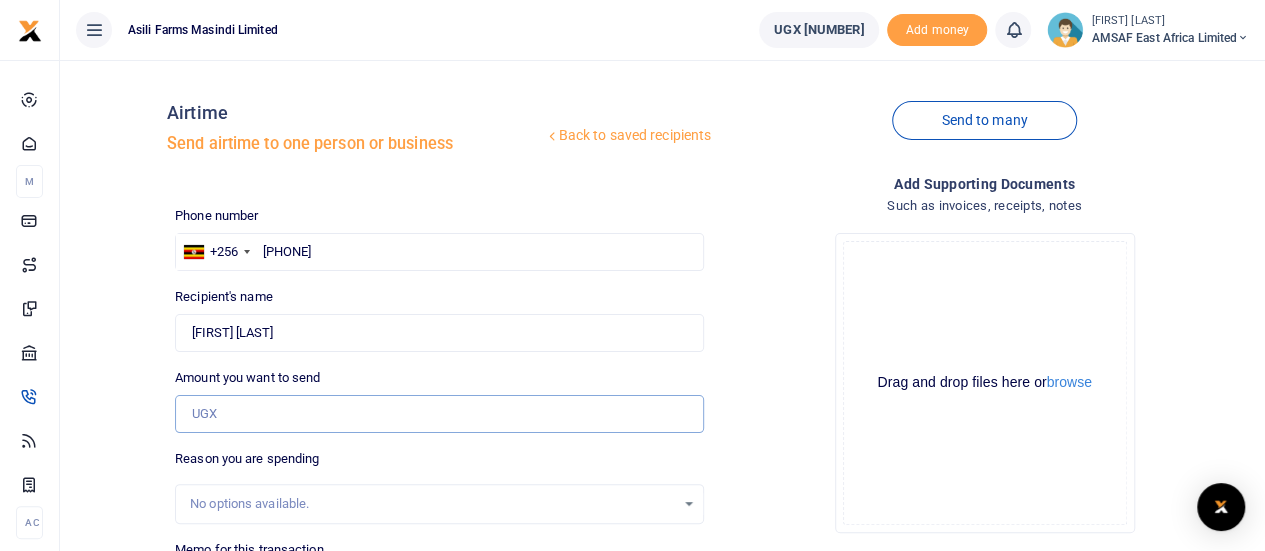 click on "Amount you want to send" at bounding box center (439, 414) 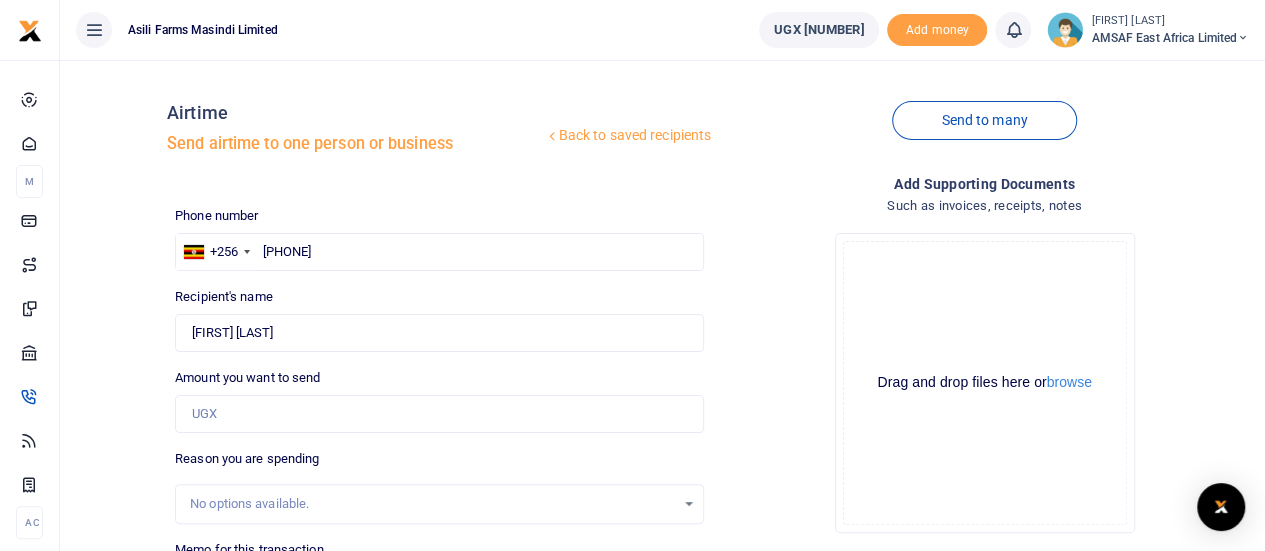 click on "No options available." at bounding box center [439, 504] 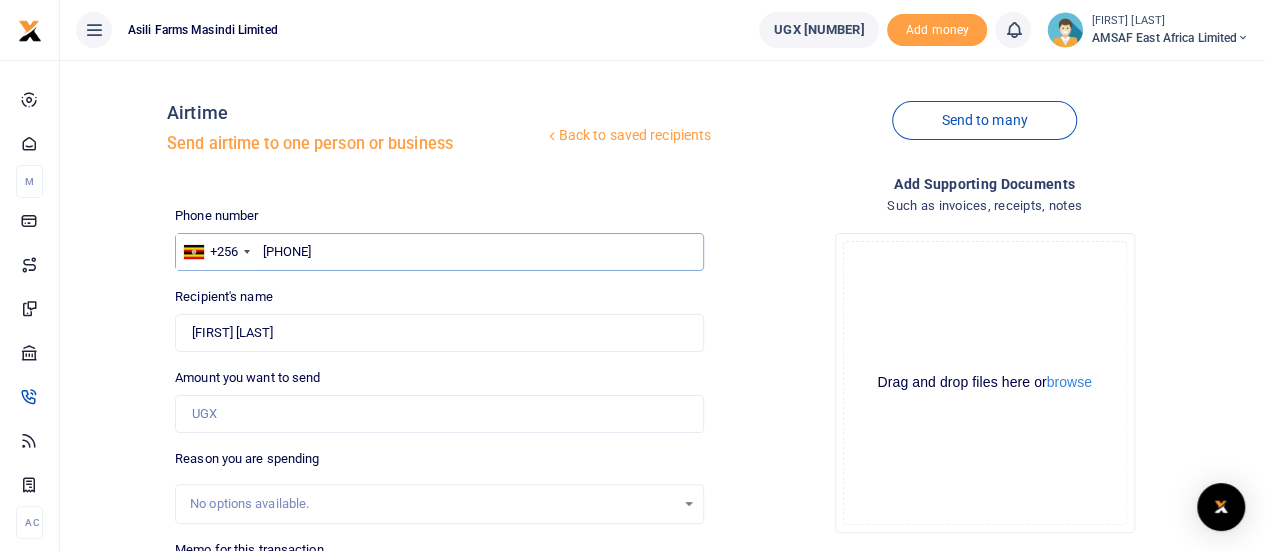 click on "70323399" at bounding box center (439, 252) 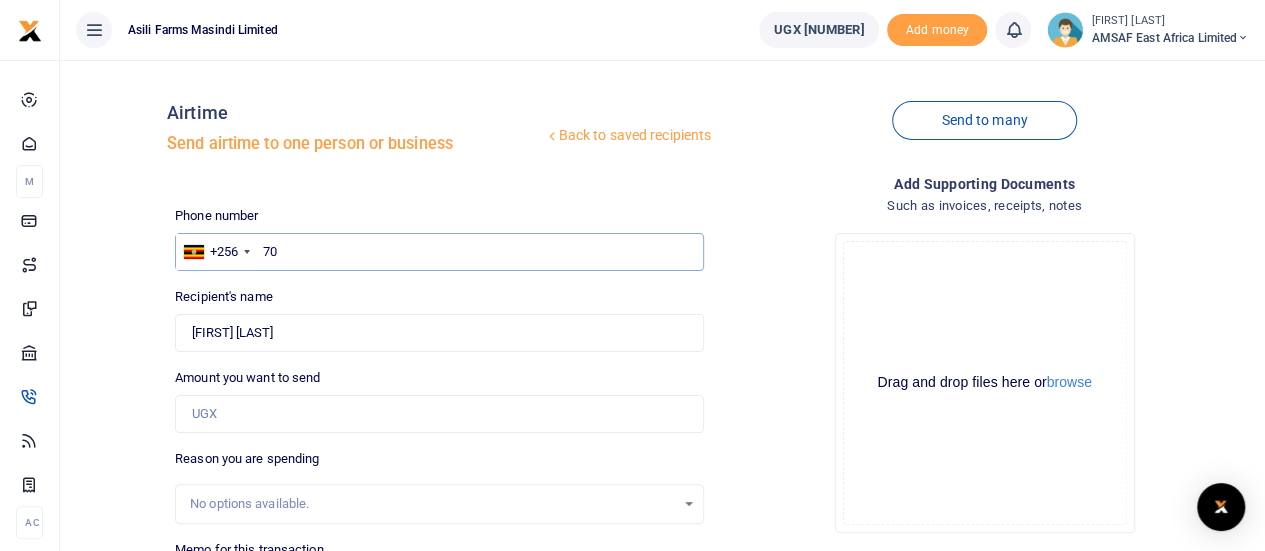 type on "7" 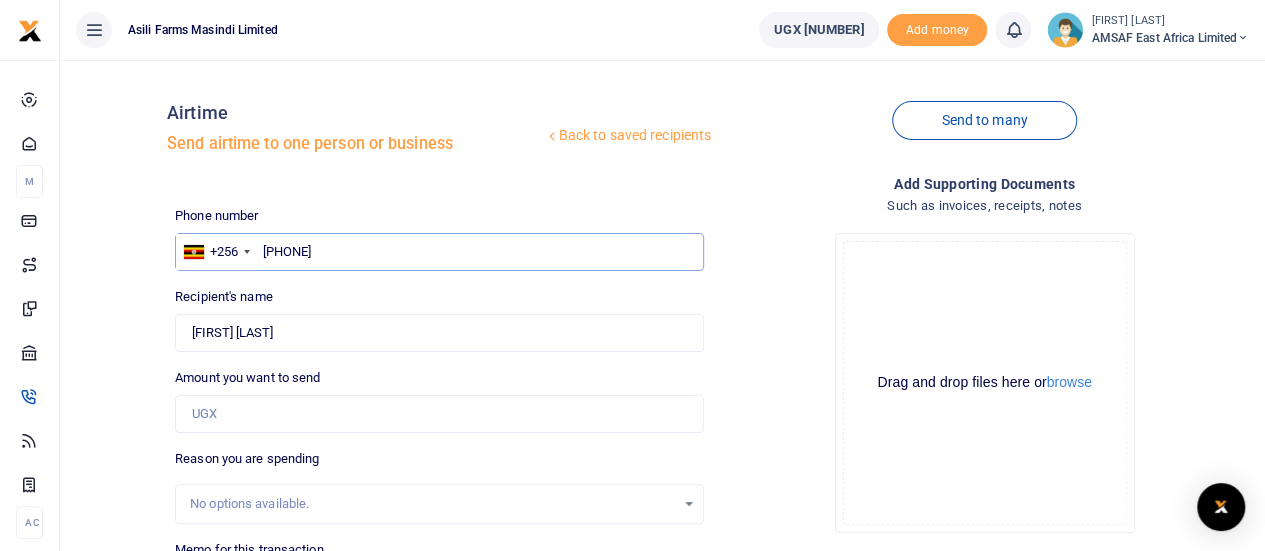 type on "703233993" 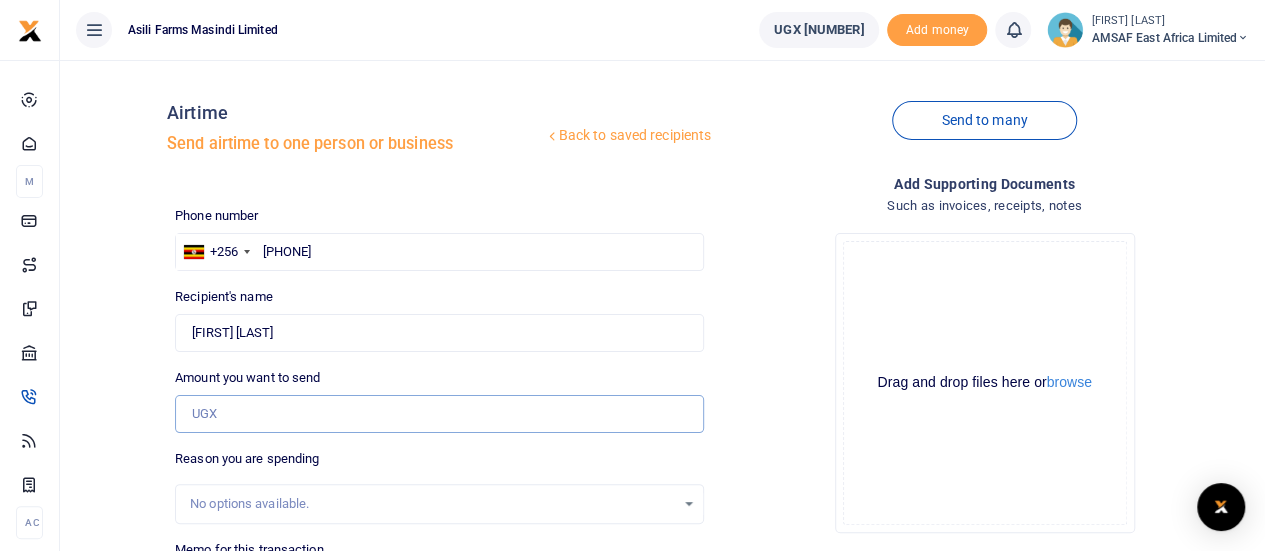 click on "Amount you want to send" at bounding box center (439, 414) 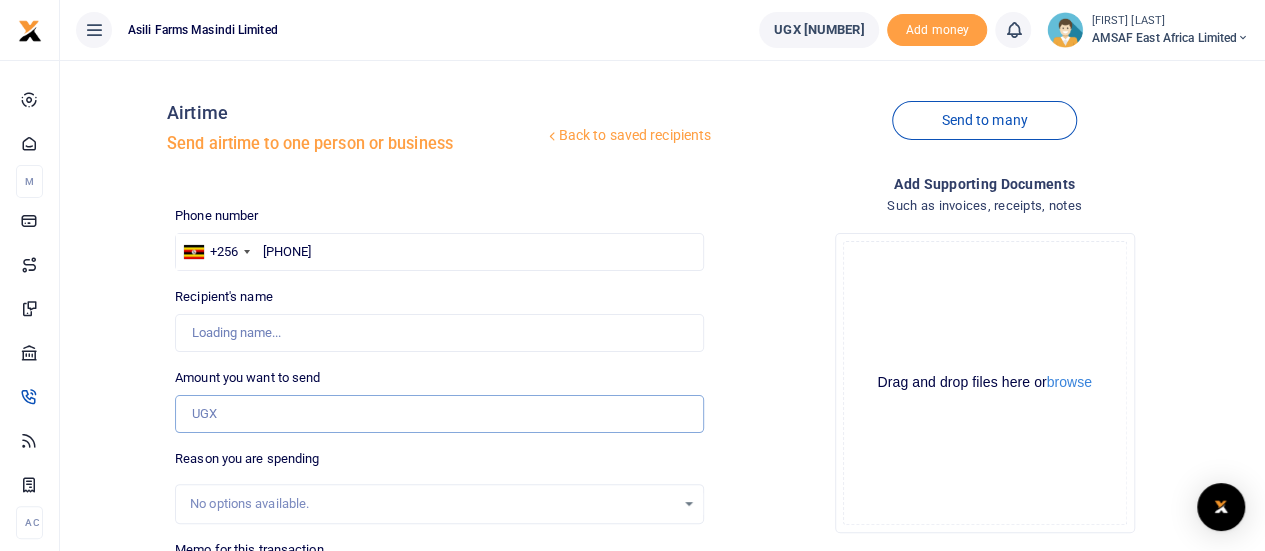 click on "Amount you want to send" at bounding box center [439, 414] 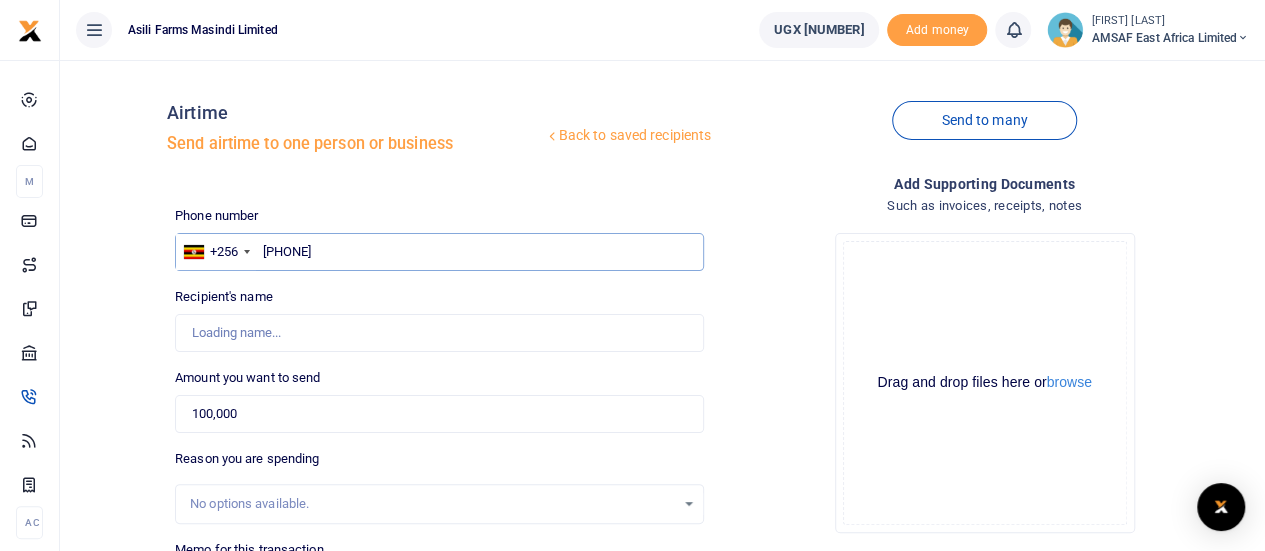 click on "703233993" at bounding box center [439, 252] 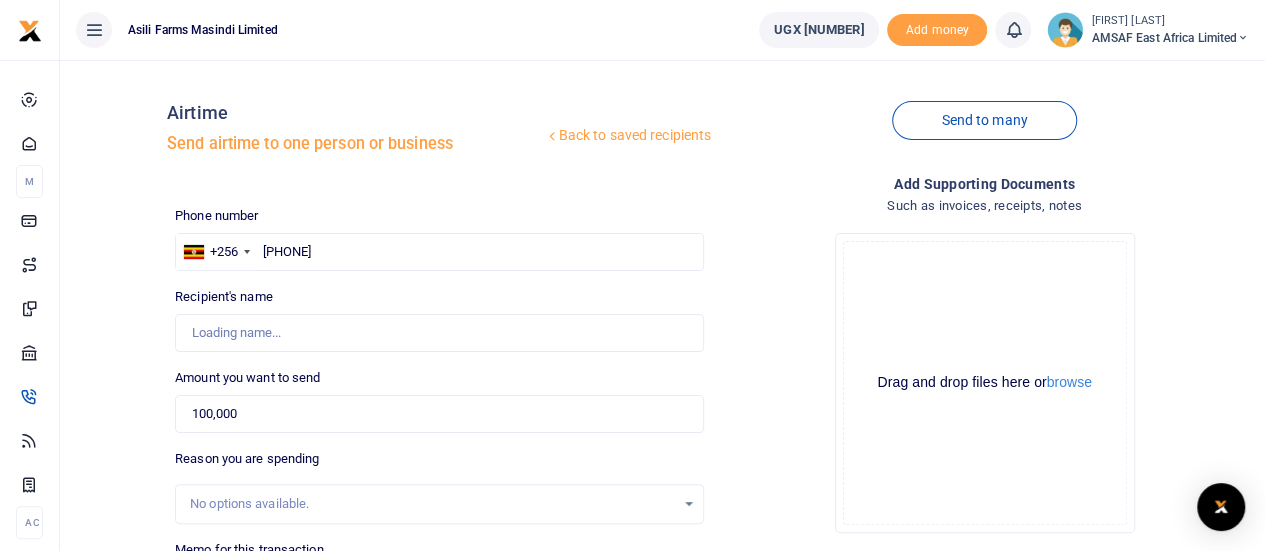 click on "Reason you are spending
No options available." at bounding box center (439, 486) 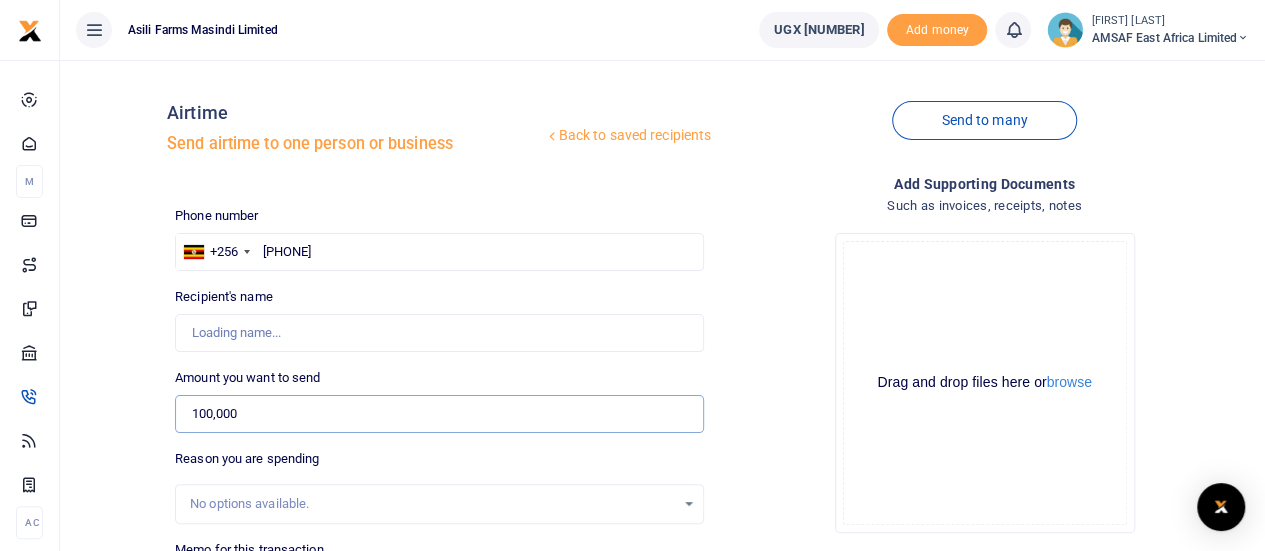 click on "100,000" at bounding box center (439, 414) 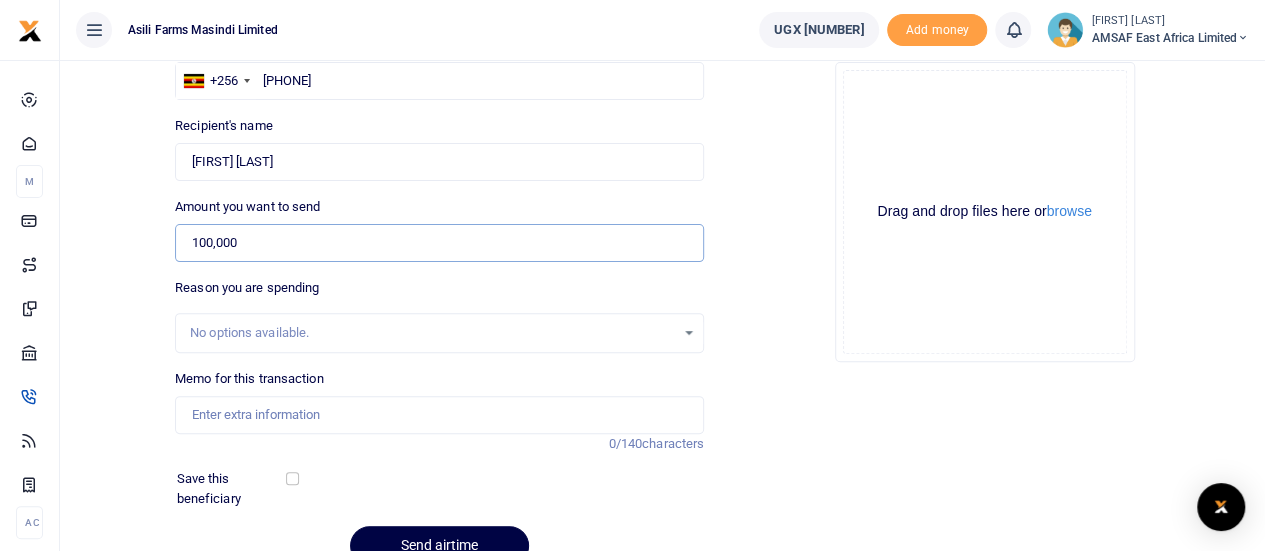 scroll, scrollTop: 200, scrollLeft: 0, axis: vertical 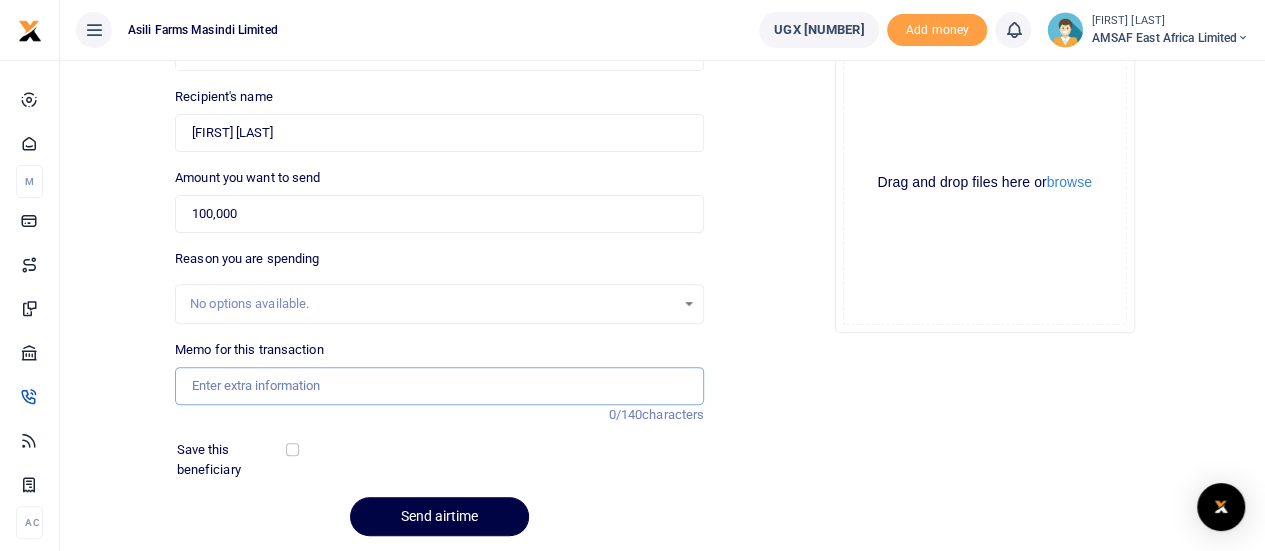click on "Memo for this transaction" at bounding box center (439, 386) 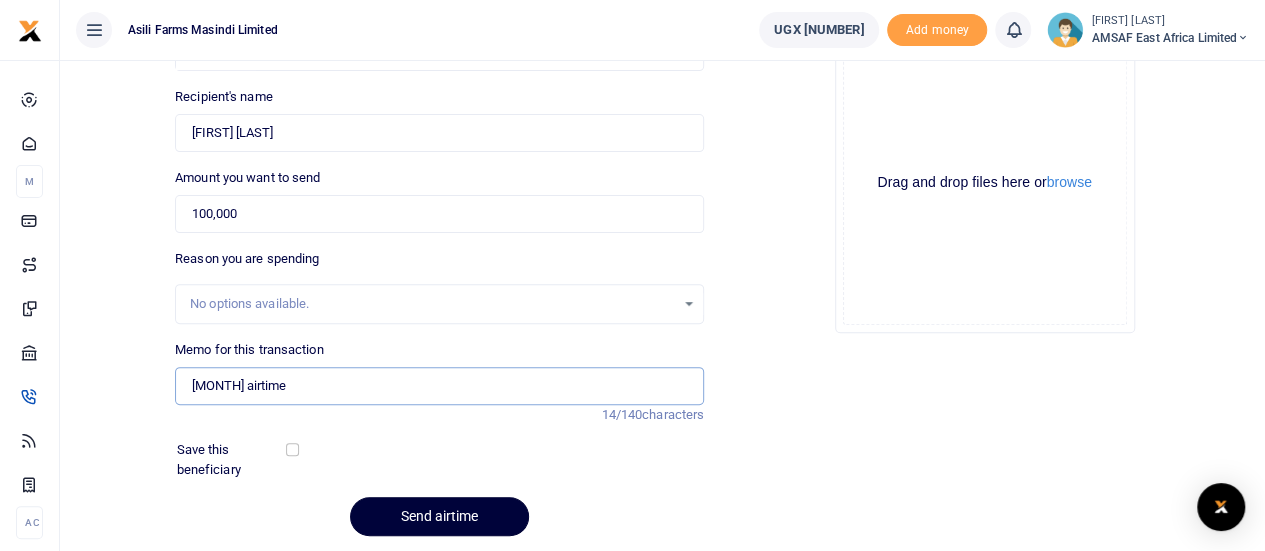 type on "August airtime" 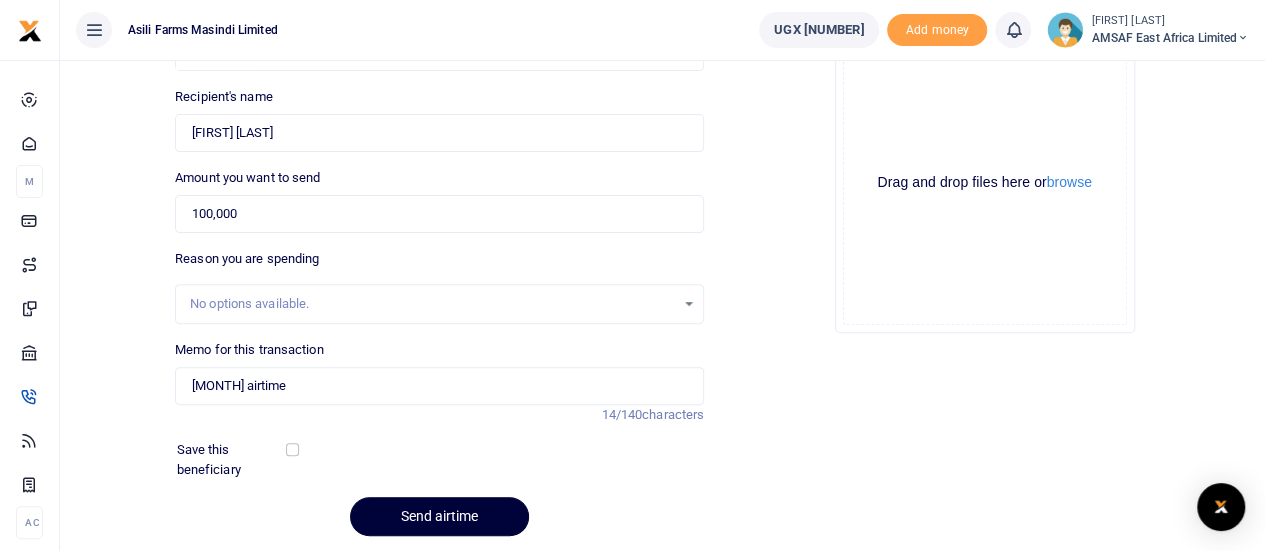 click on "Send airtime" at bounding box center (439, 516) 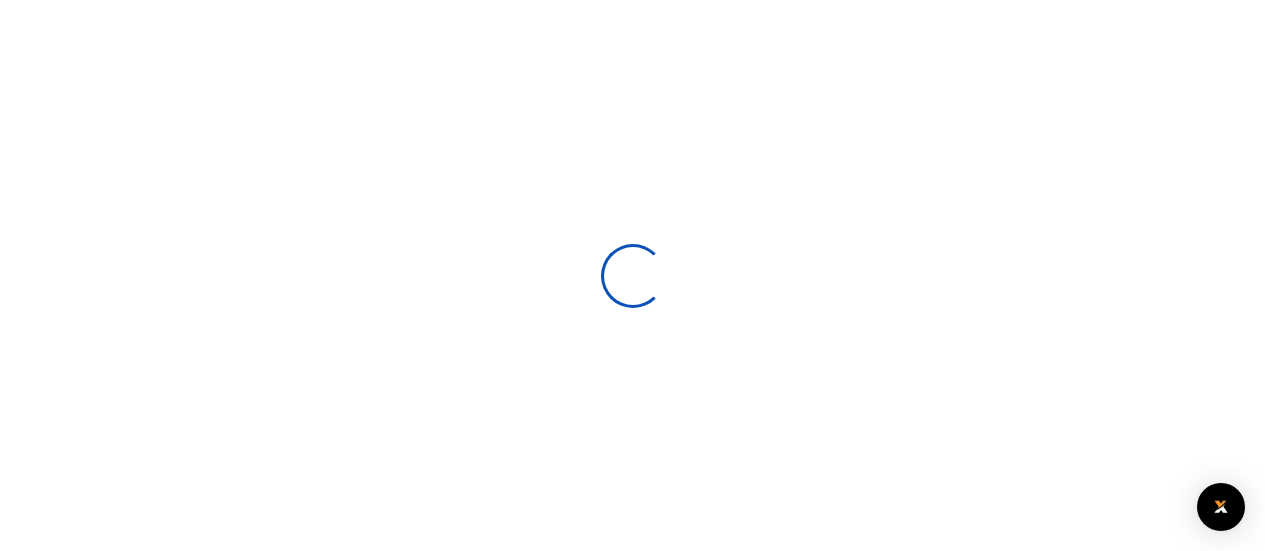 select 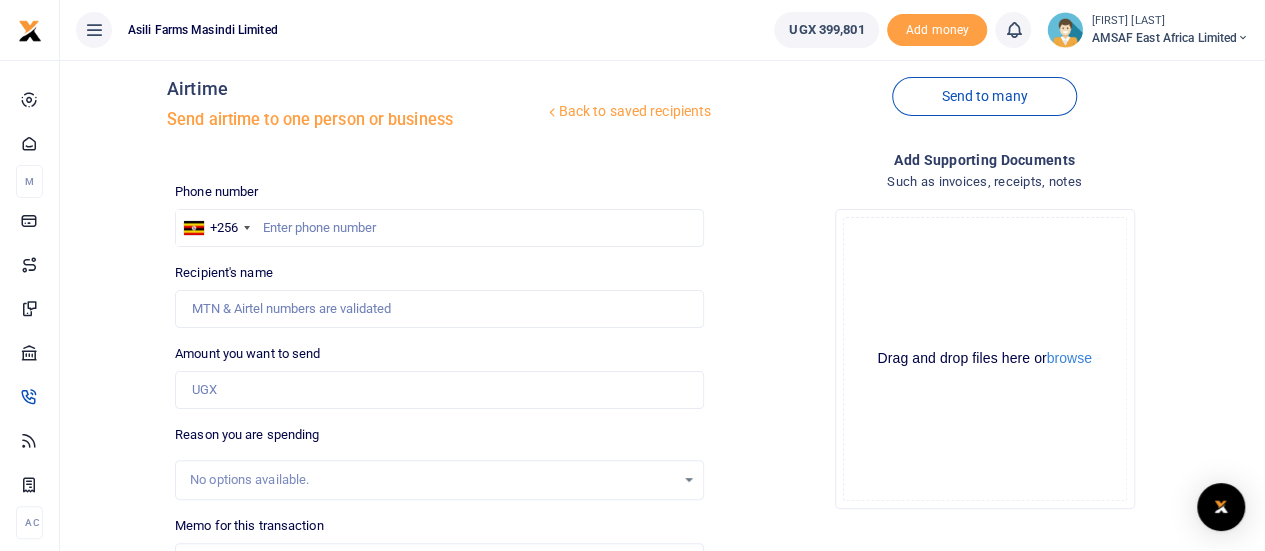 scroll, scrollTop: 0, scrollLeft: 0, axis: both 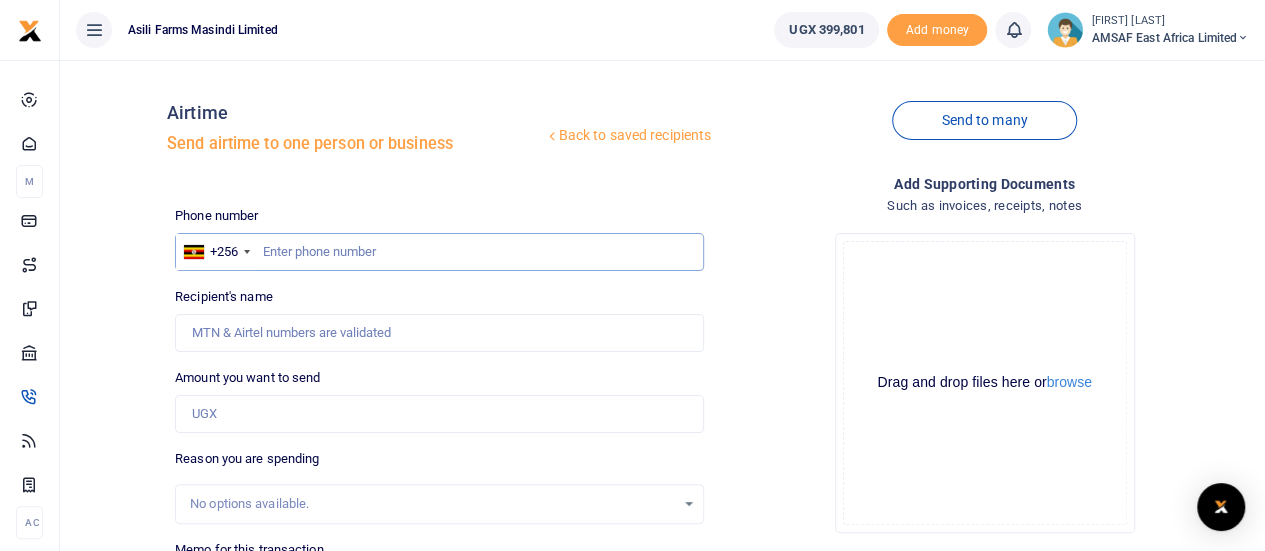 click at bounding box center (439, 252) 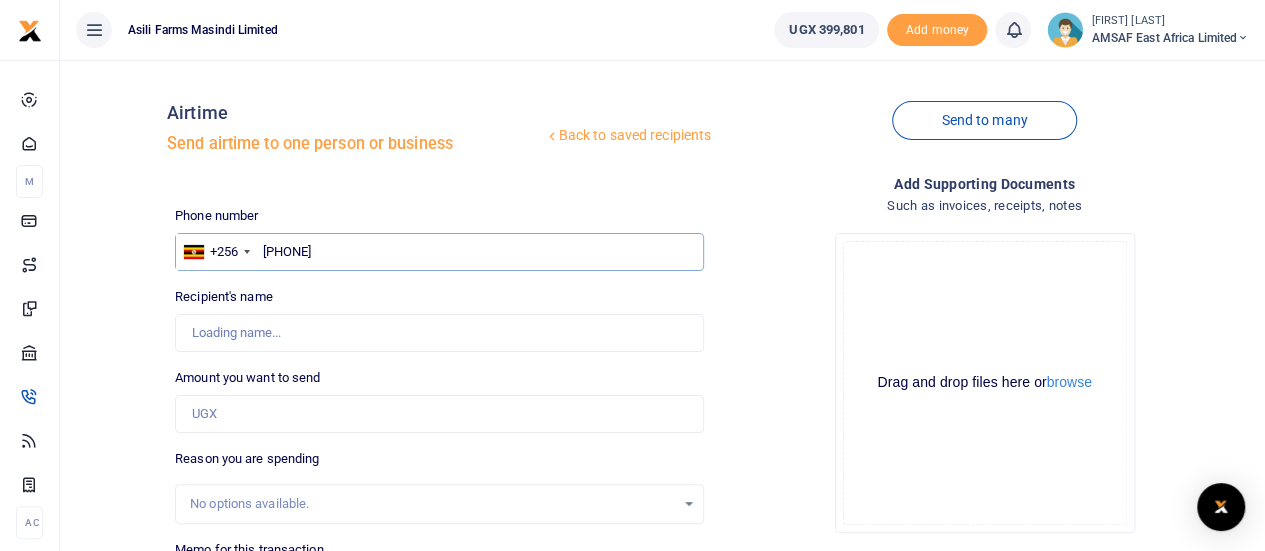 type on "707255512" 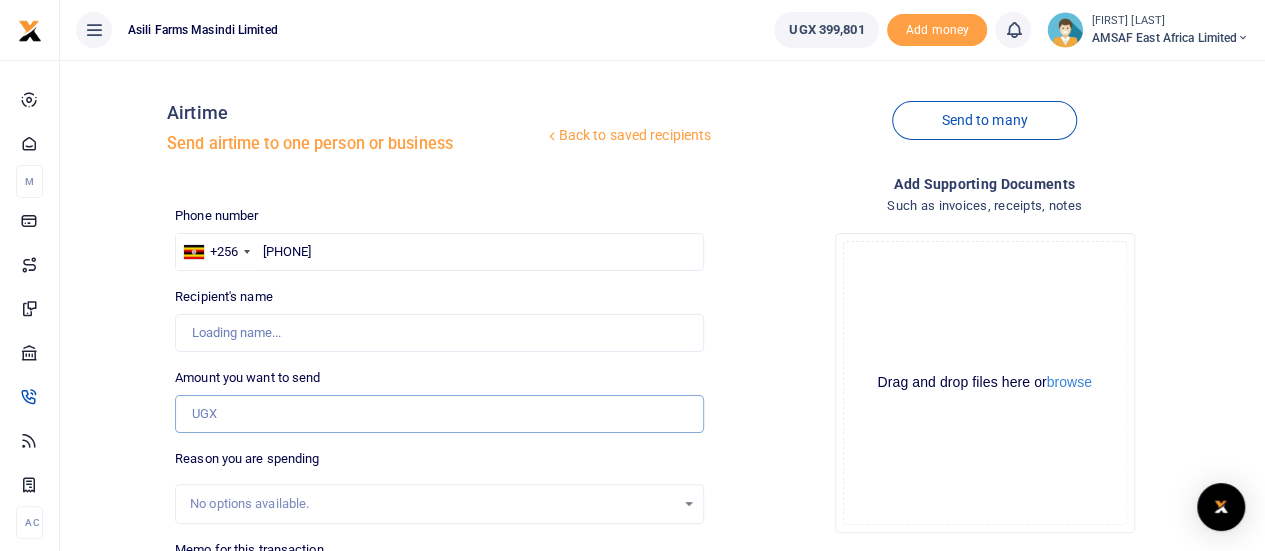 click on "Amount you want to send" at bounding box center [439, 414] 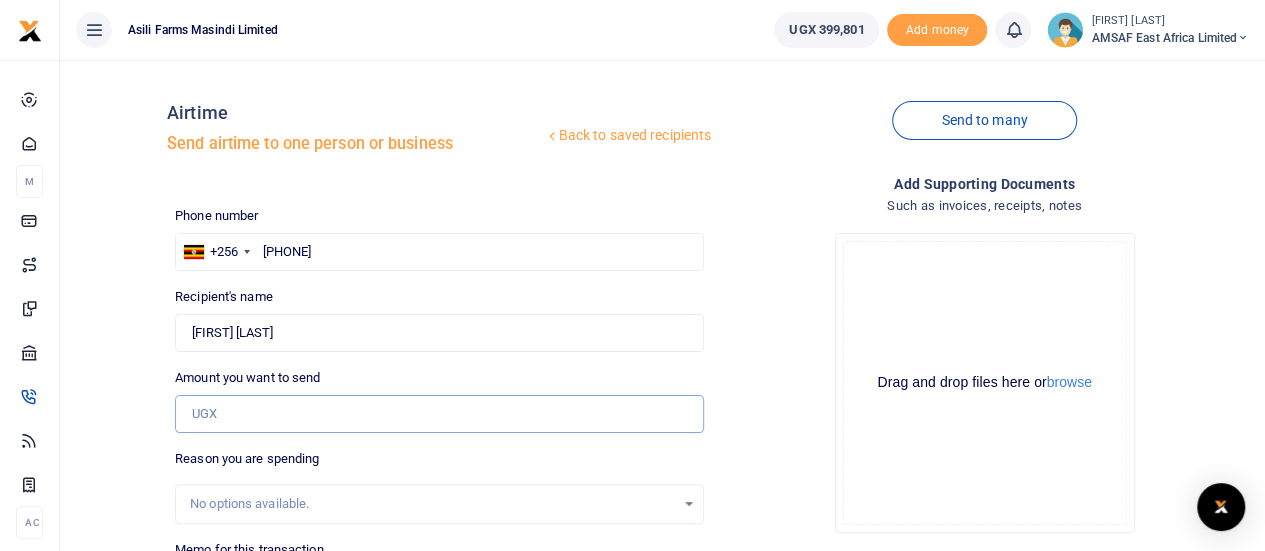 type on "100,000" 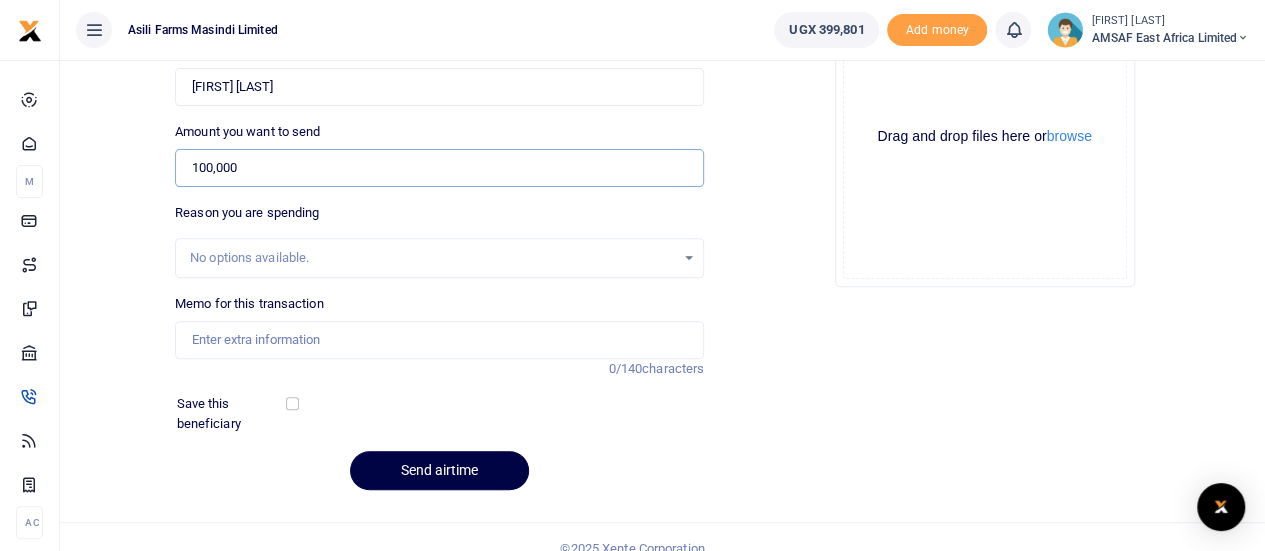 scroll, scrollTop: 267, scrollLeft: 0, axis: vertical 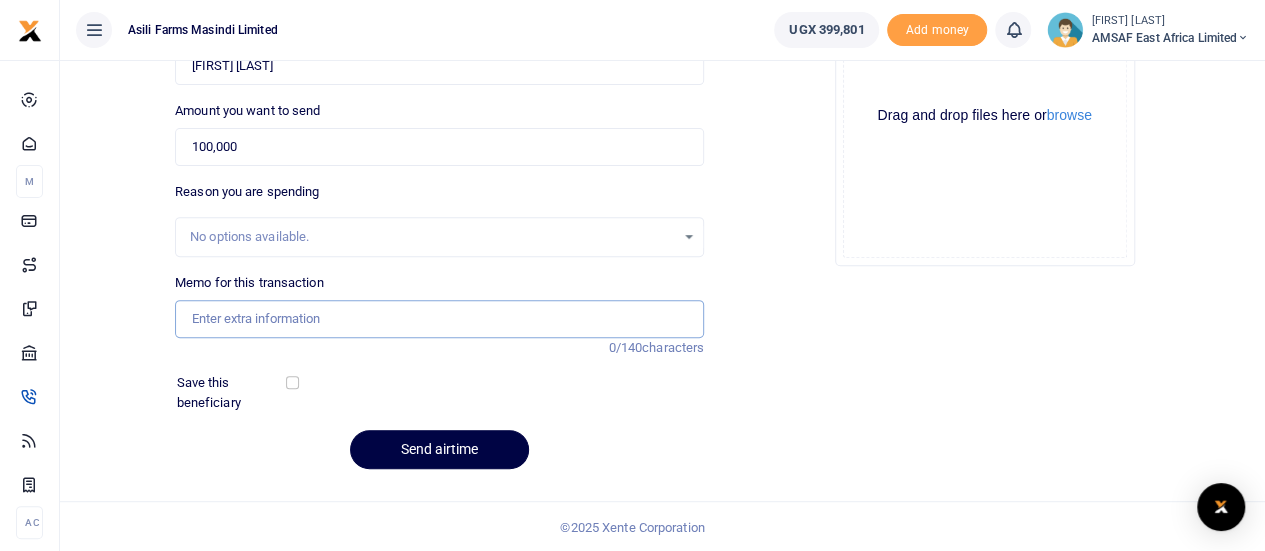 click on "Memo for this transaction" at bounding box center [439, 319] 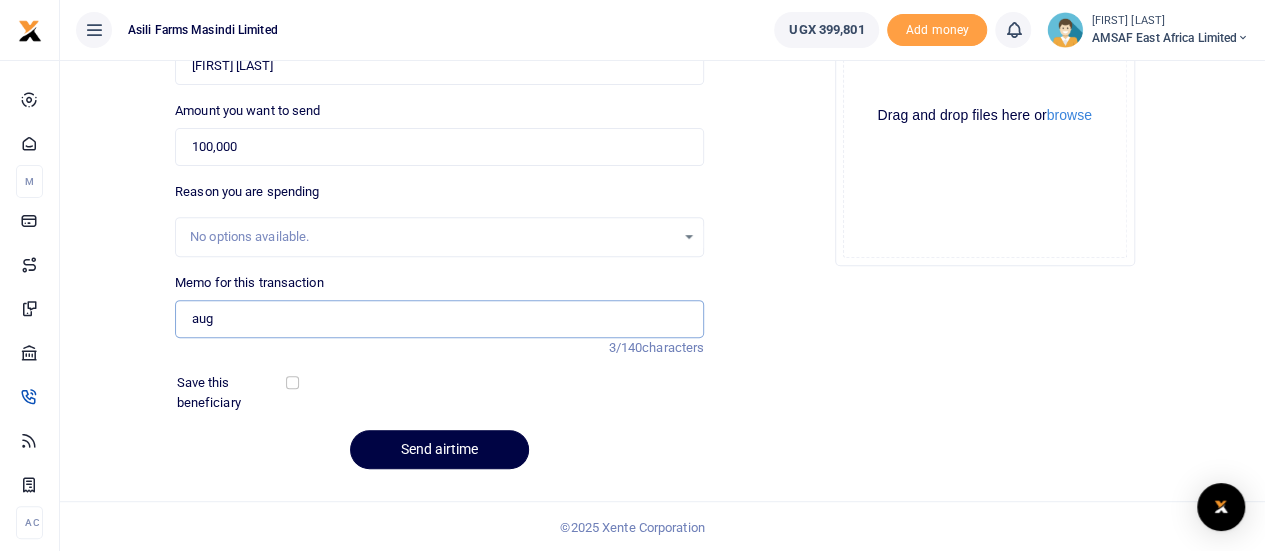 type on "August airtime" 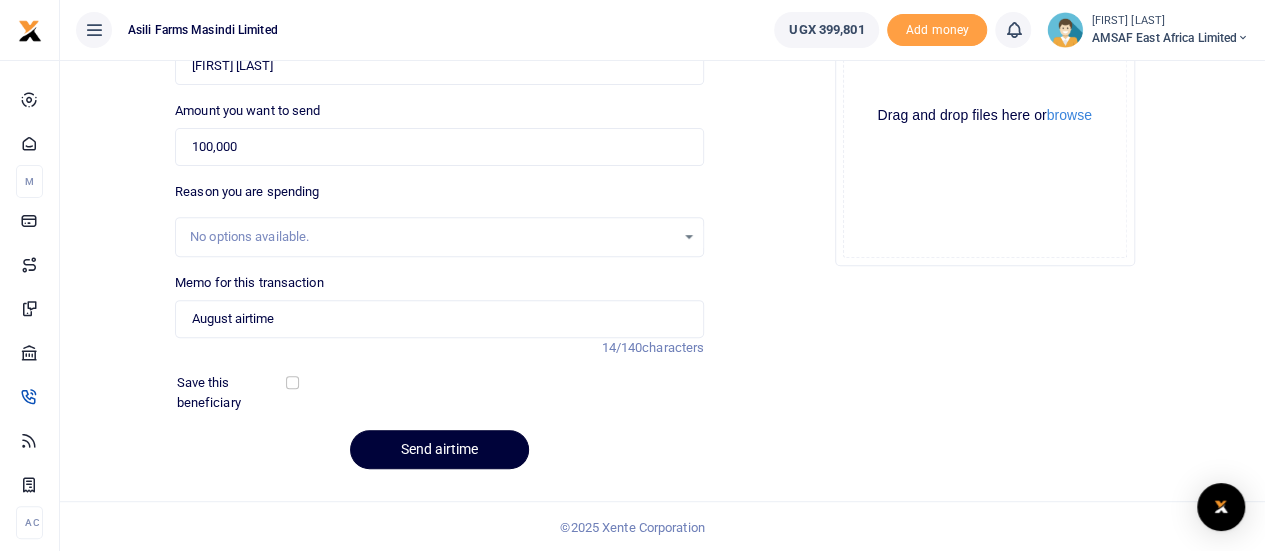 click on "Send airtime" at bounding box center [439, 449] 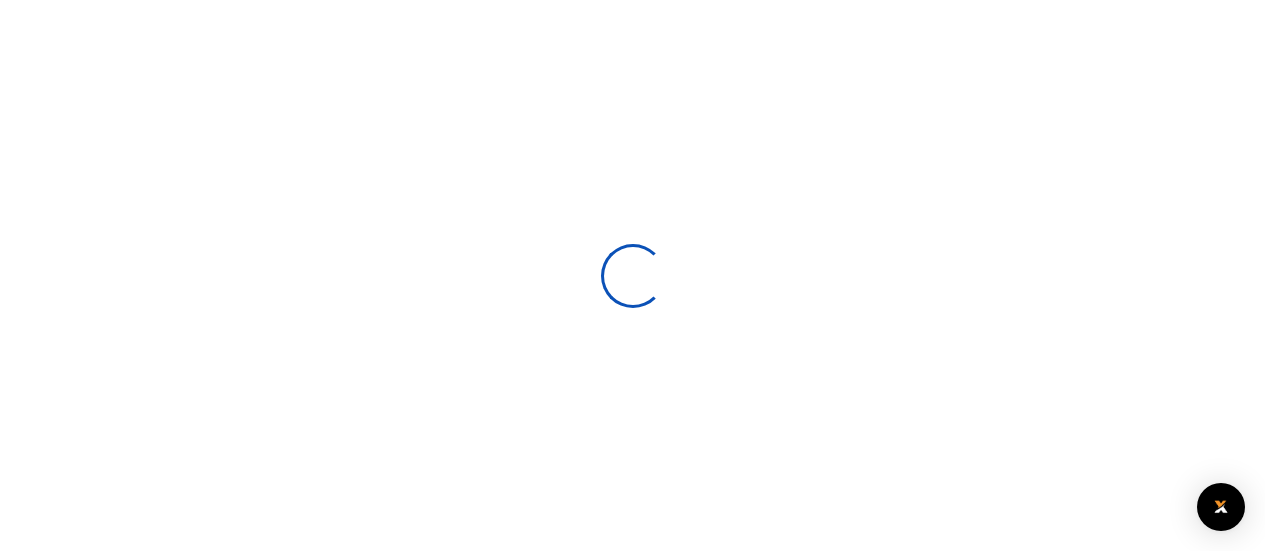 select 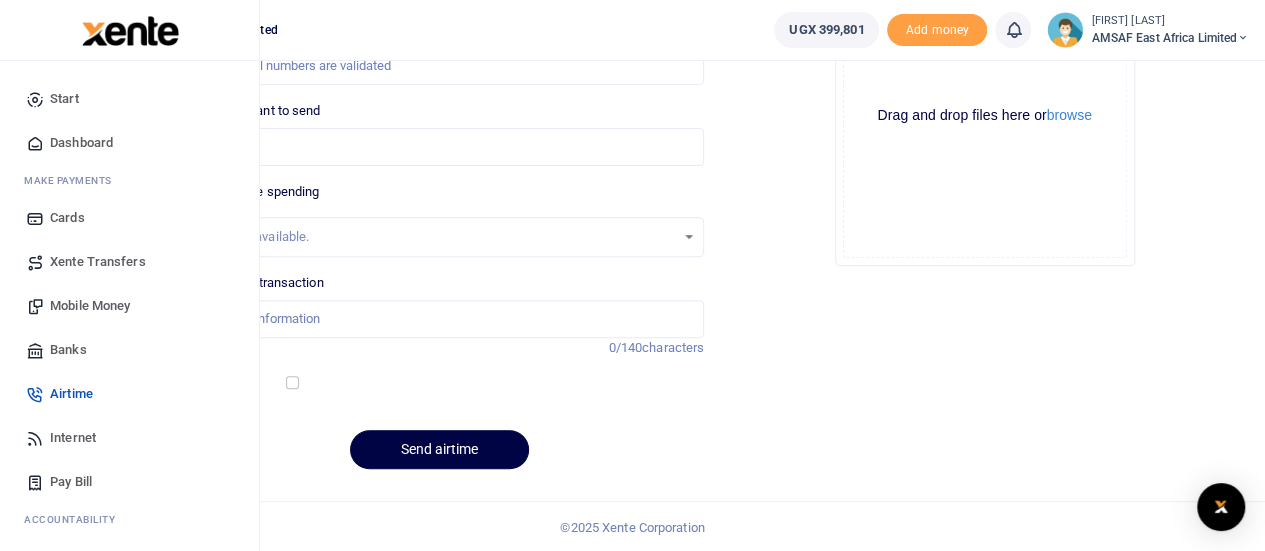 click on "Start" at bounding box center (64, 99) 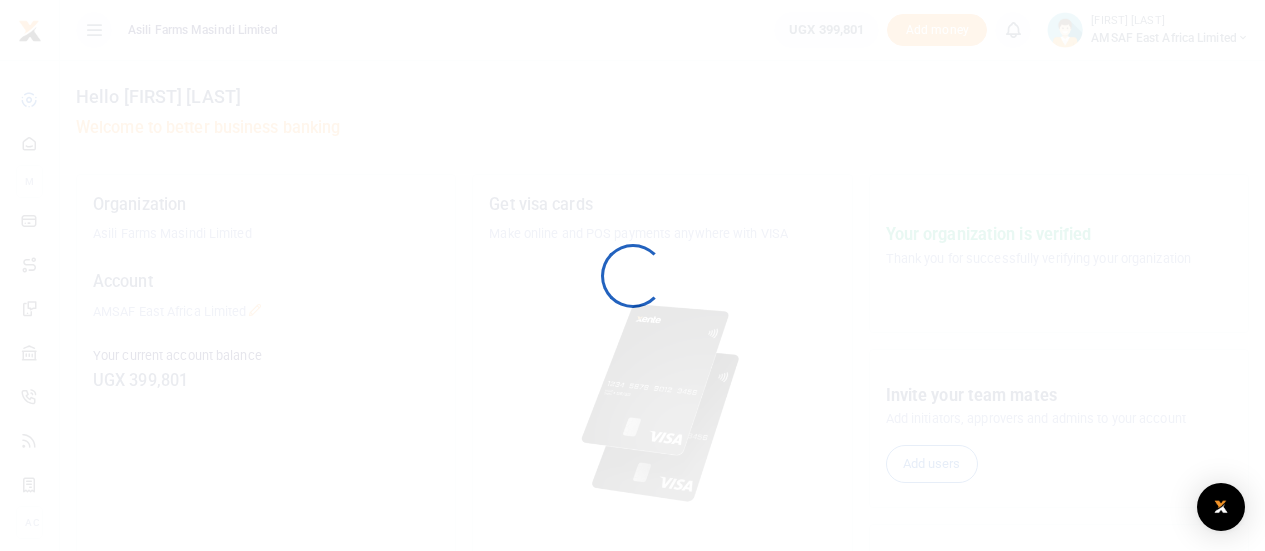 scroll, scrollTop: 0, scrollLeft: 0, axis: both 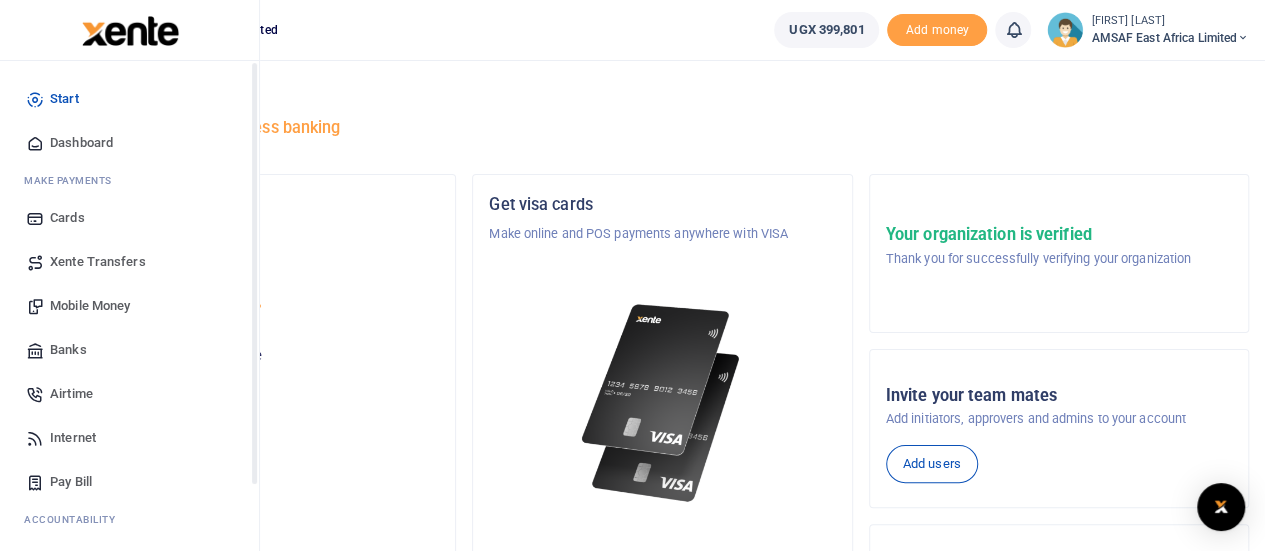 click on "Start" at bounding box center [129, 99] 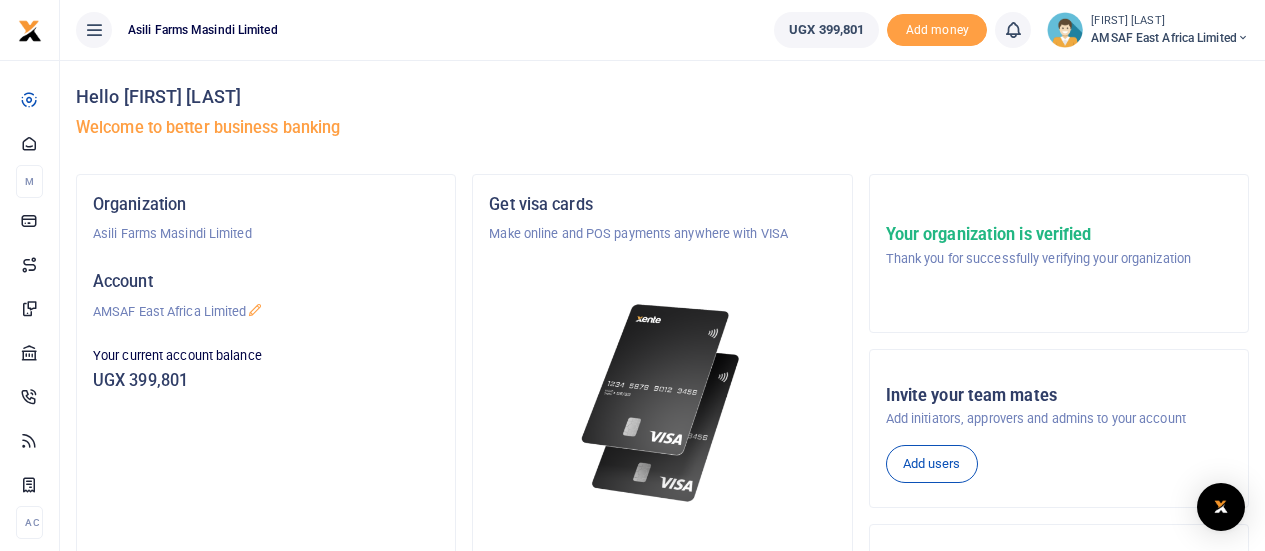 scroll, scrollTop: 0, scrollLeft: 0, axis: both 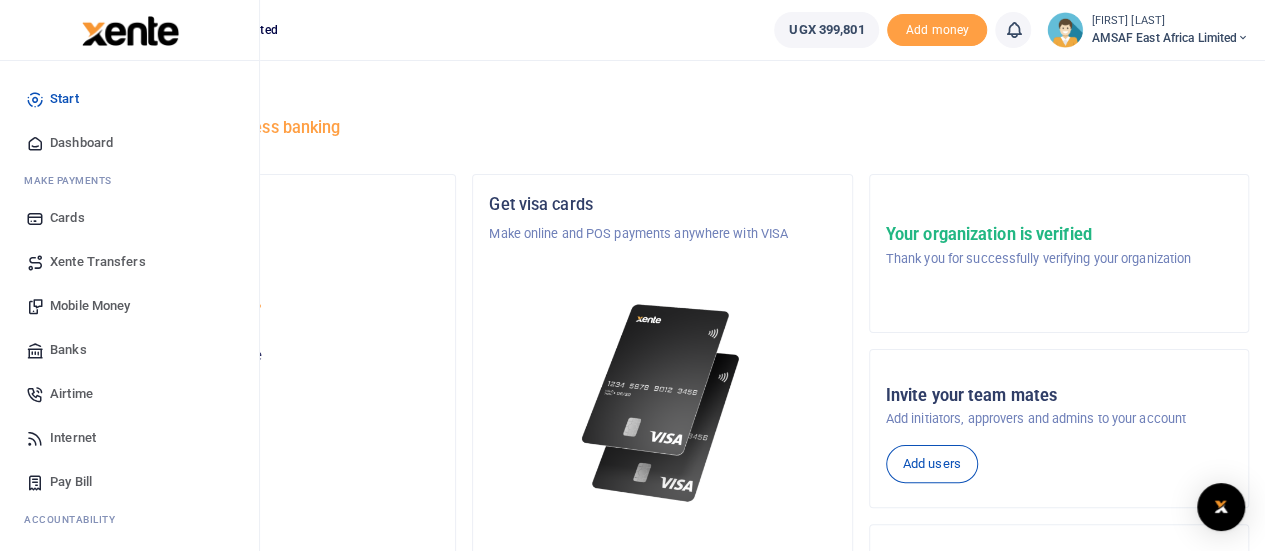 click on "Start" at bounding box center (64, 99) 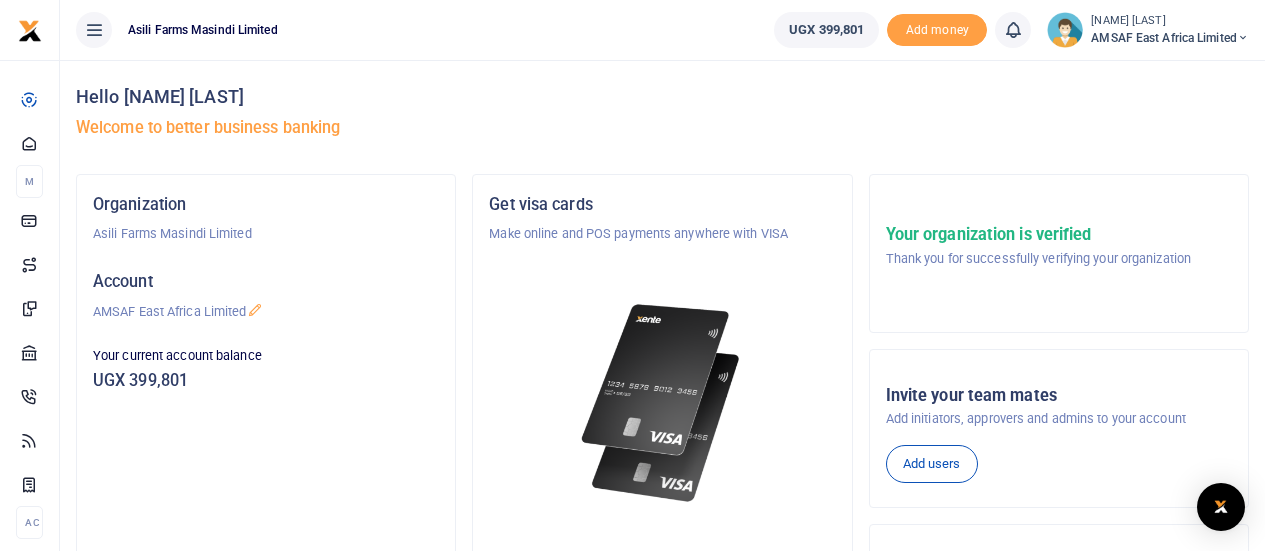 scroll, scrollTop: 0, scrollLeft: 0, axis: both 